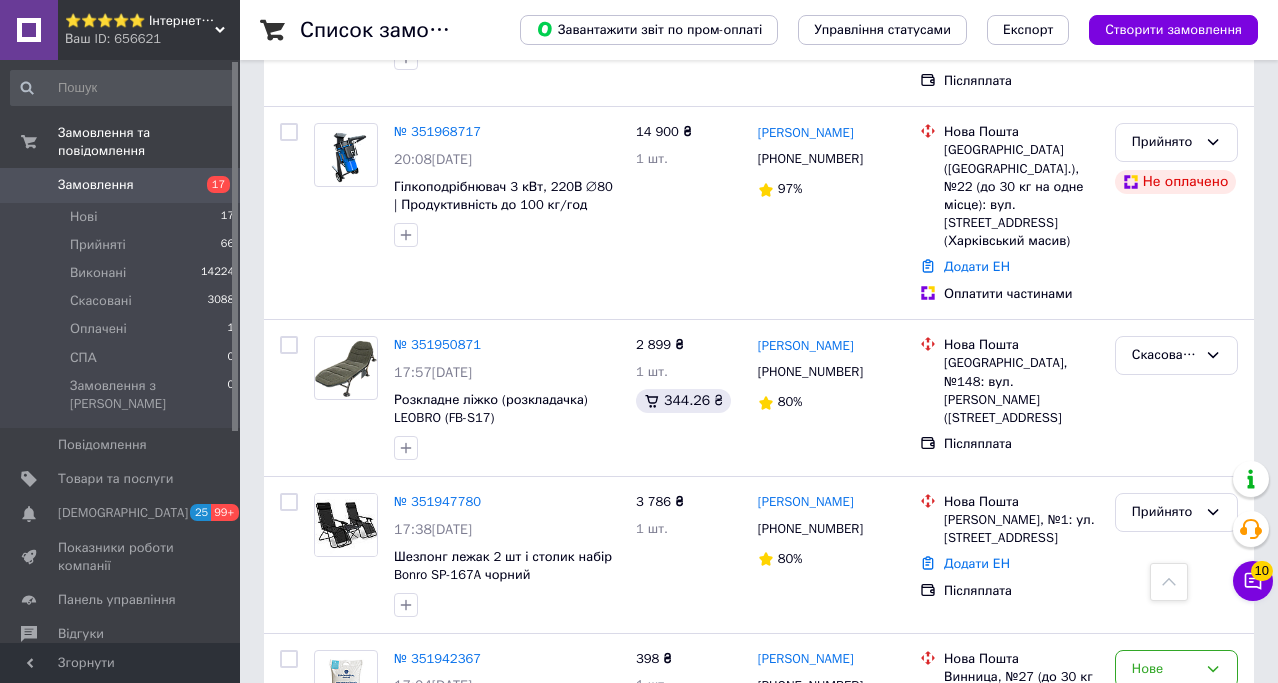 scroll, scrollTop: 1733, scrollLeft: 0, axis: vertical 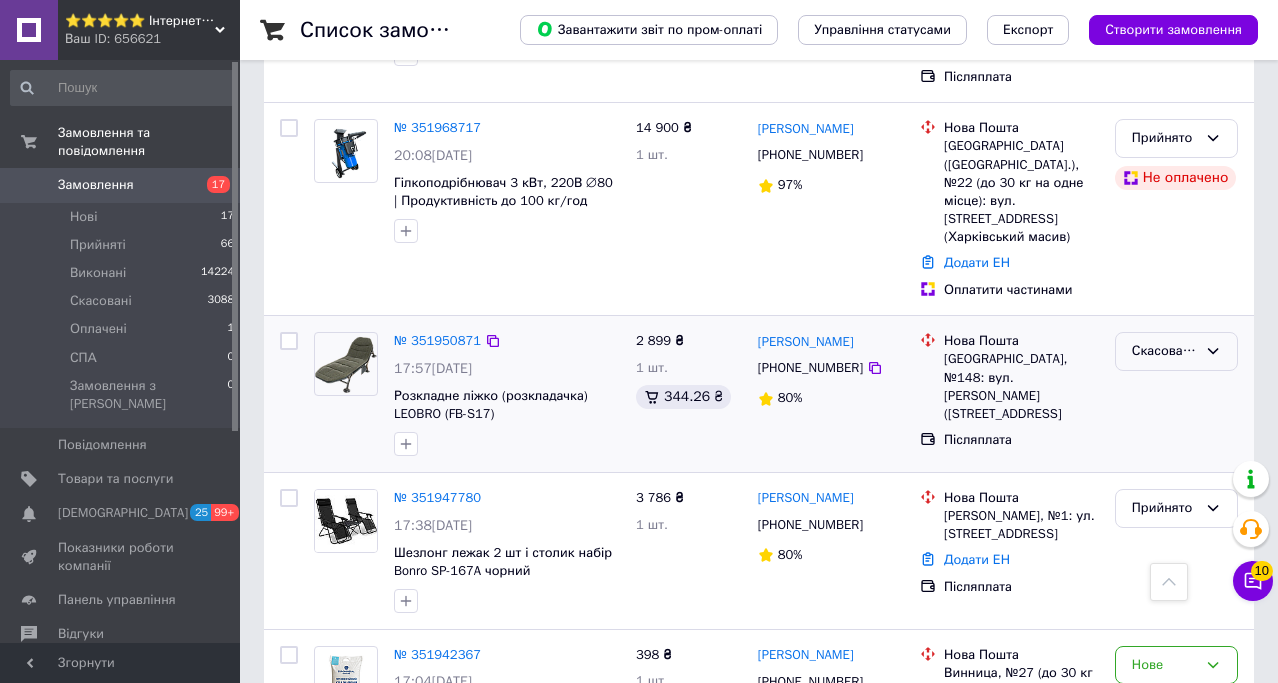 click on "Скасовано" at bounding box center (1164, 351) 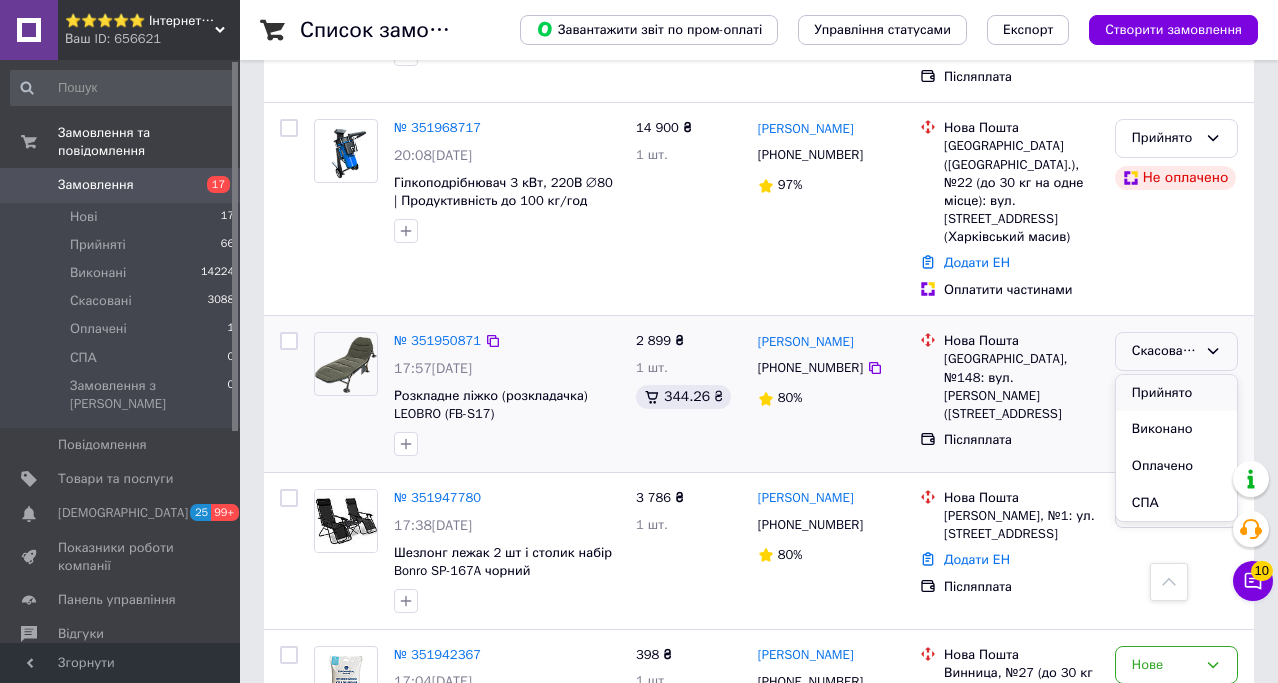 click on "Прийнято" at bounding box center (1176, 393) 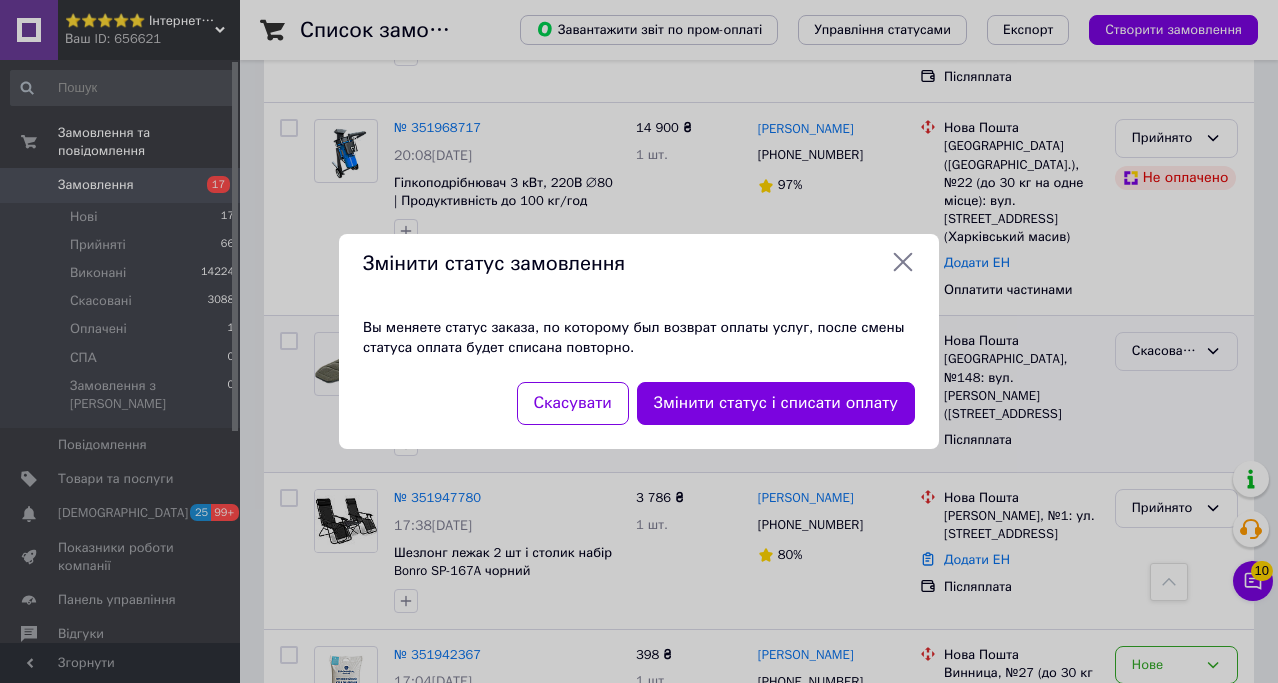 click 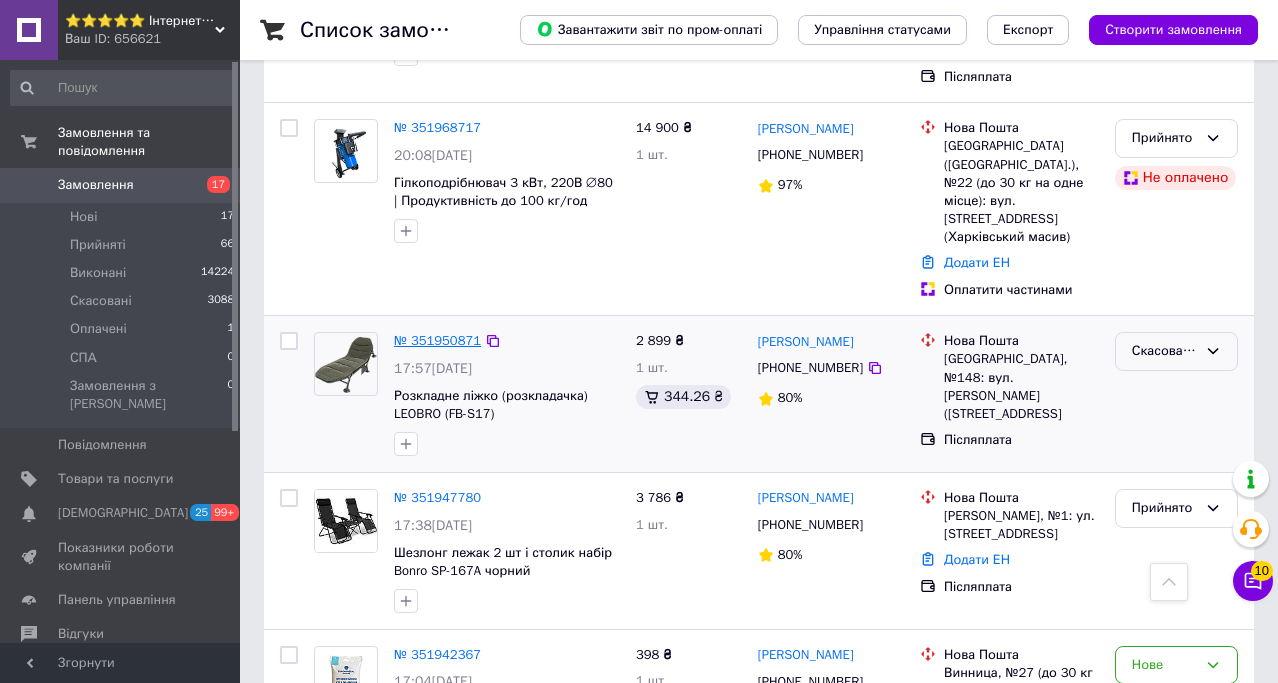 click on "№ 351950871" at bounding box center [437, 340] 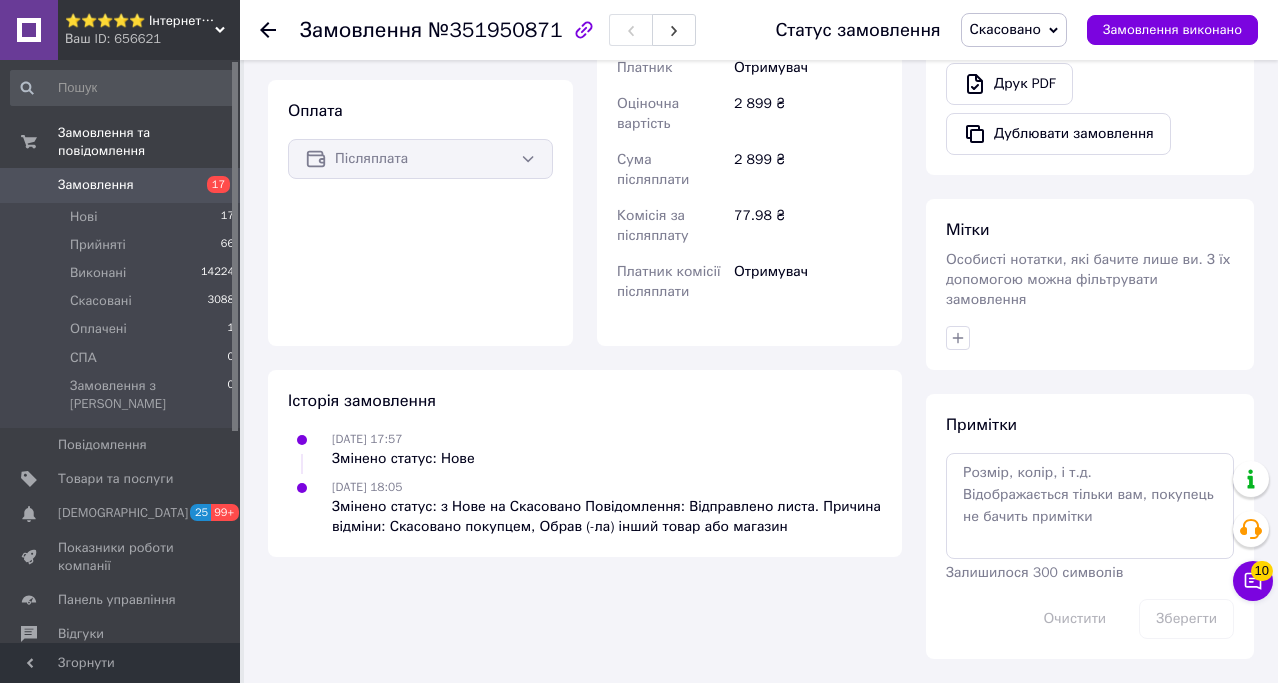 scroll, scrollTop: 1062, scrollLeft: 0, axis: vertical 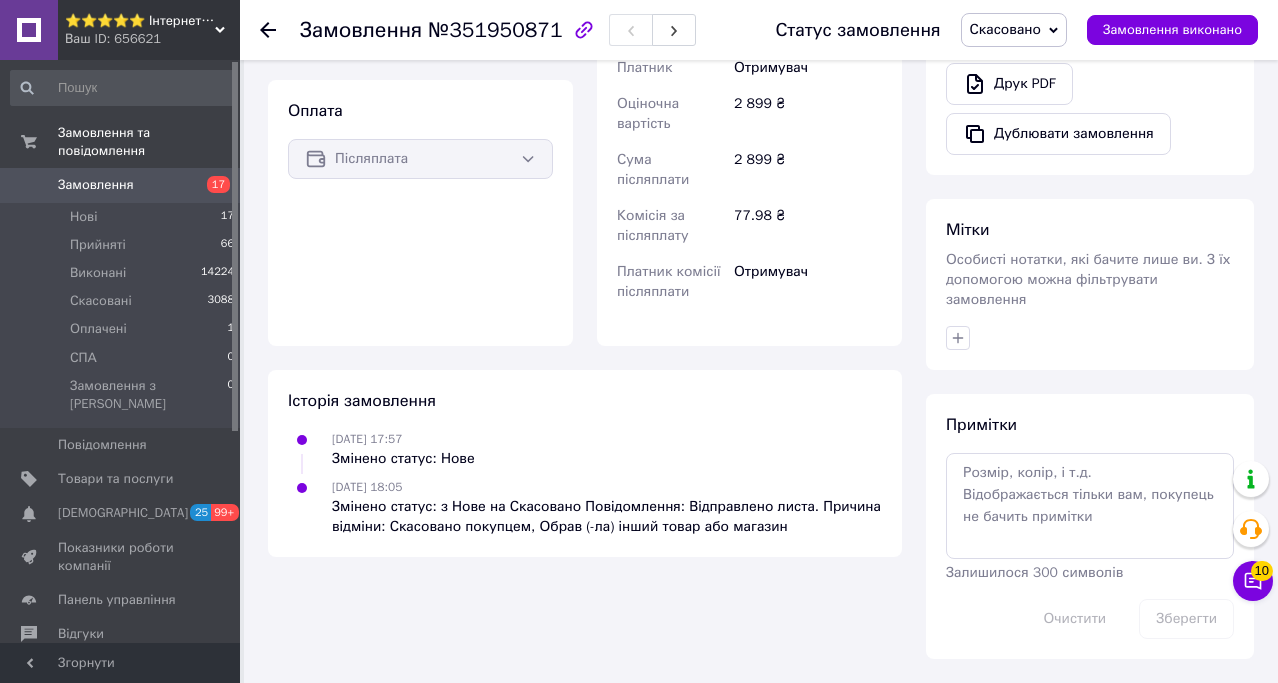 click 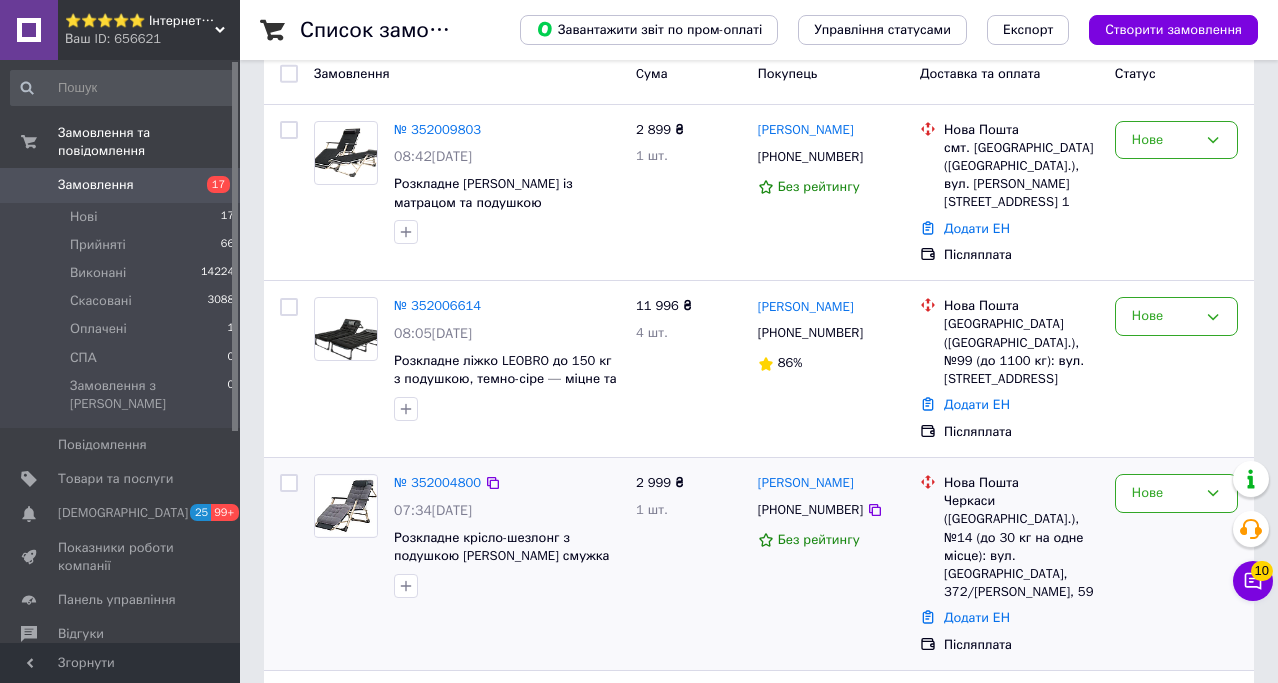 scroll, scrollTop: 0, scrollLeft: 0, axis: both 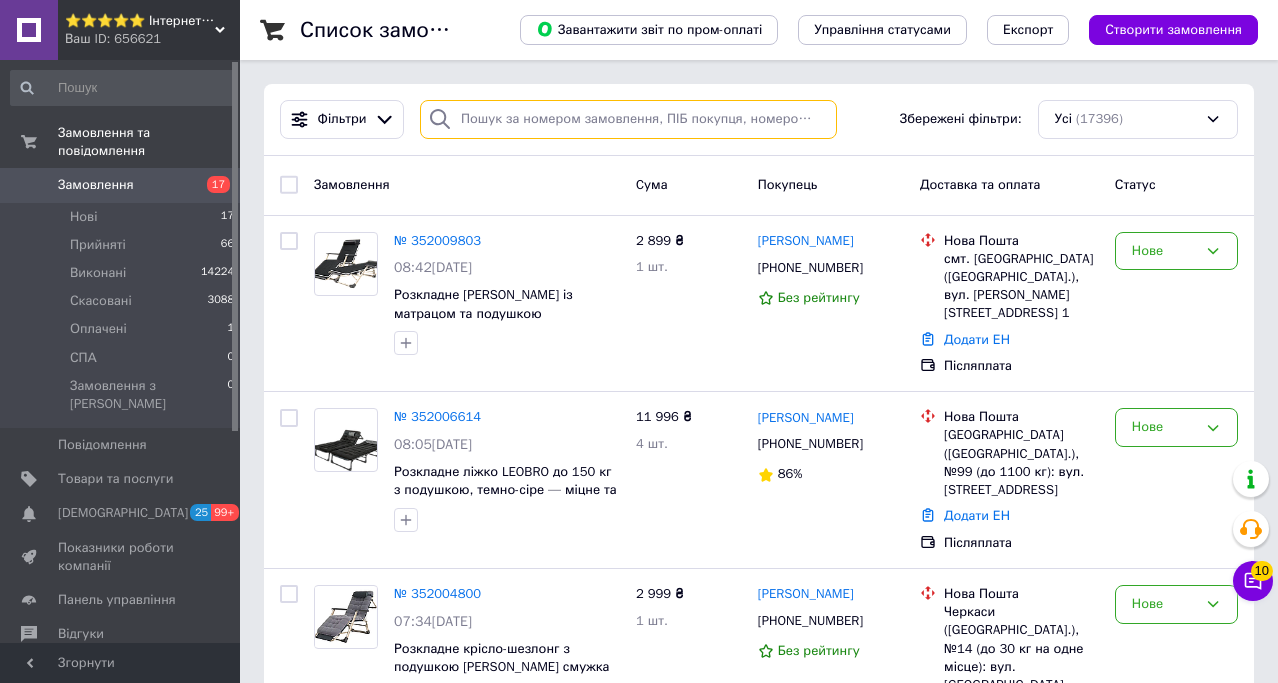 click at bounding box center (628, 119) 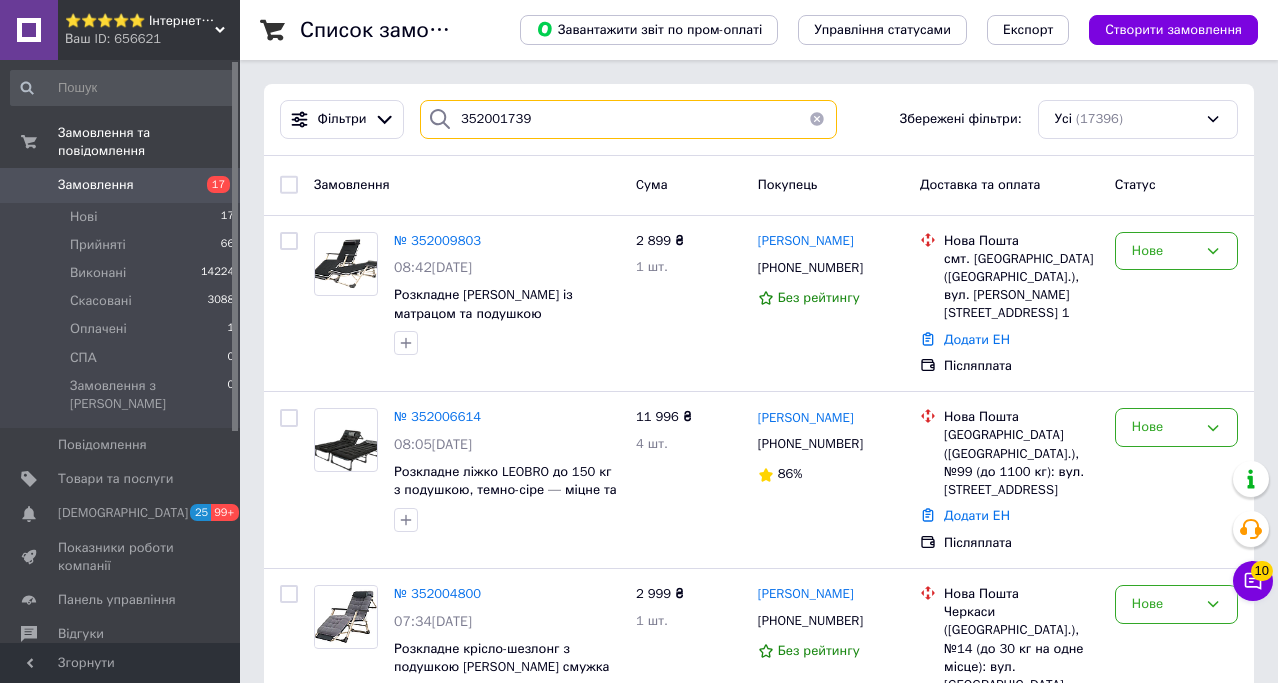 type on "352001739" 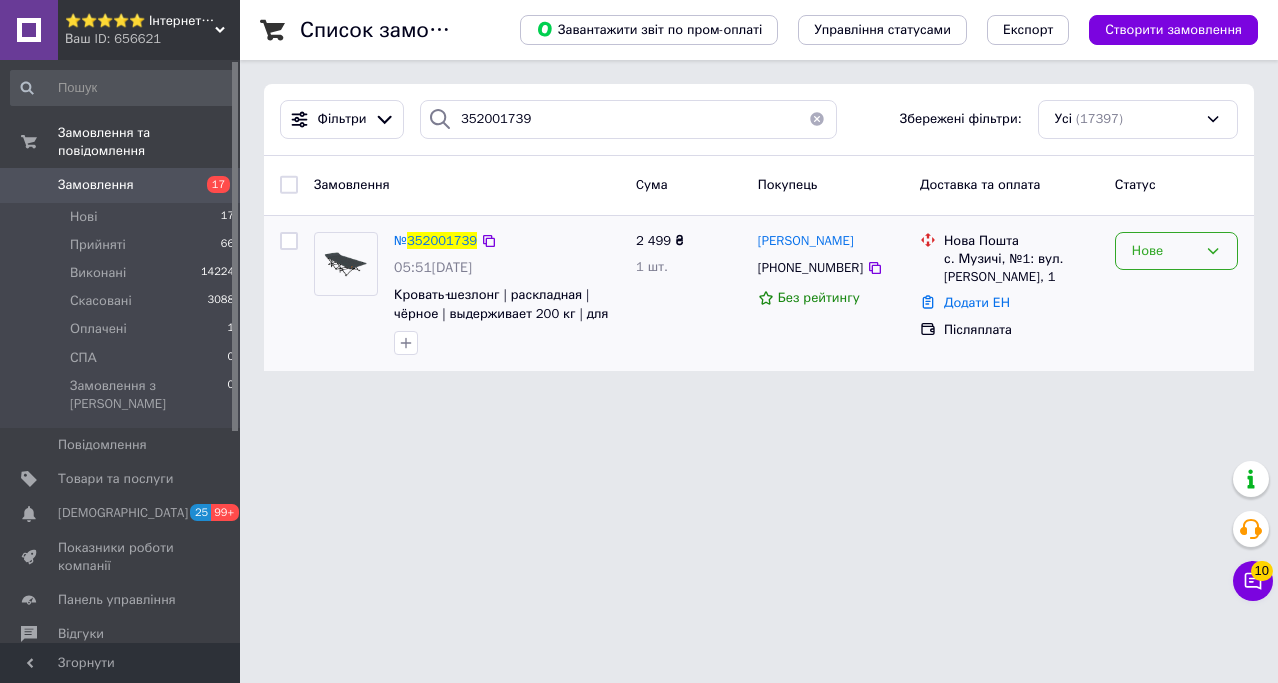 click on "Нове" at bounding box center [1176, 251] 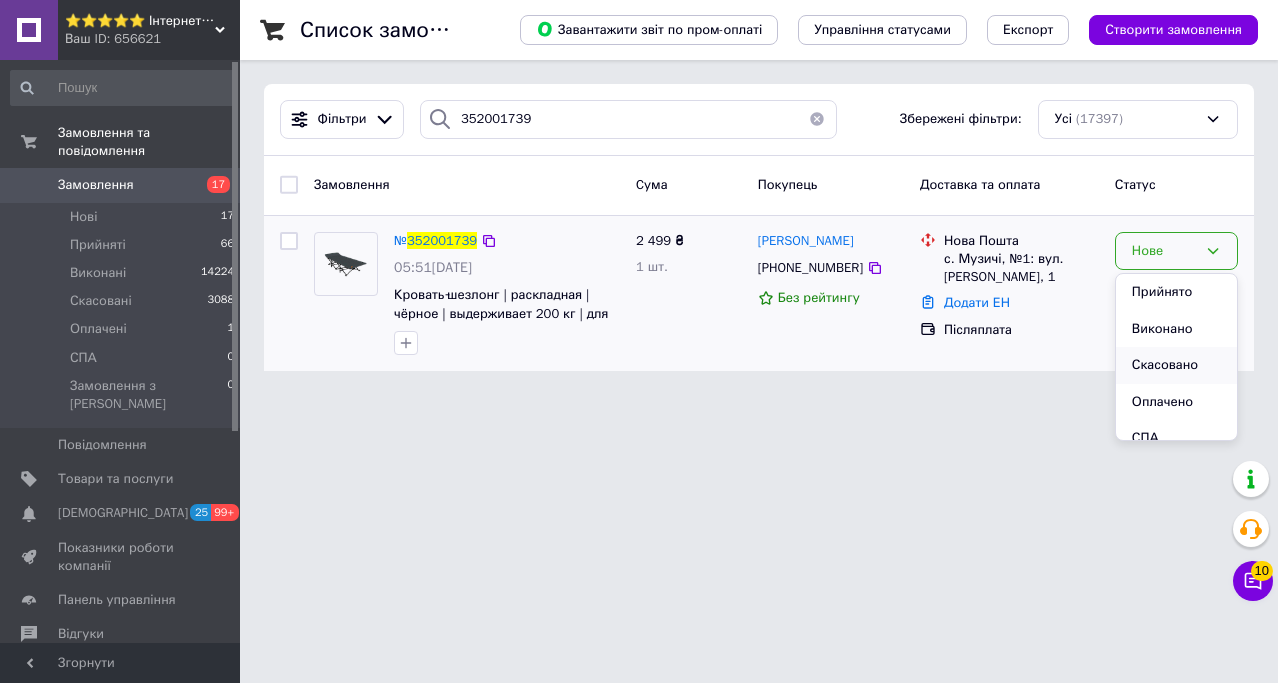 click on "Скасовано" at bounding box center [1176, 365] 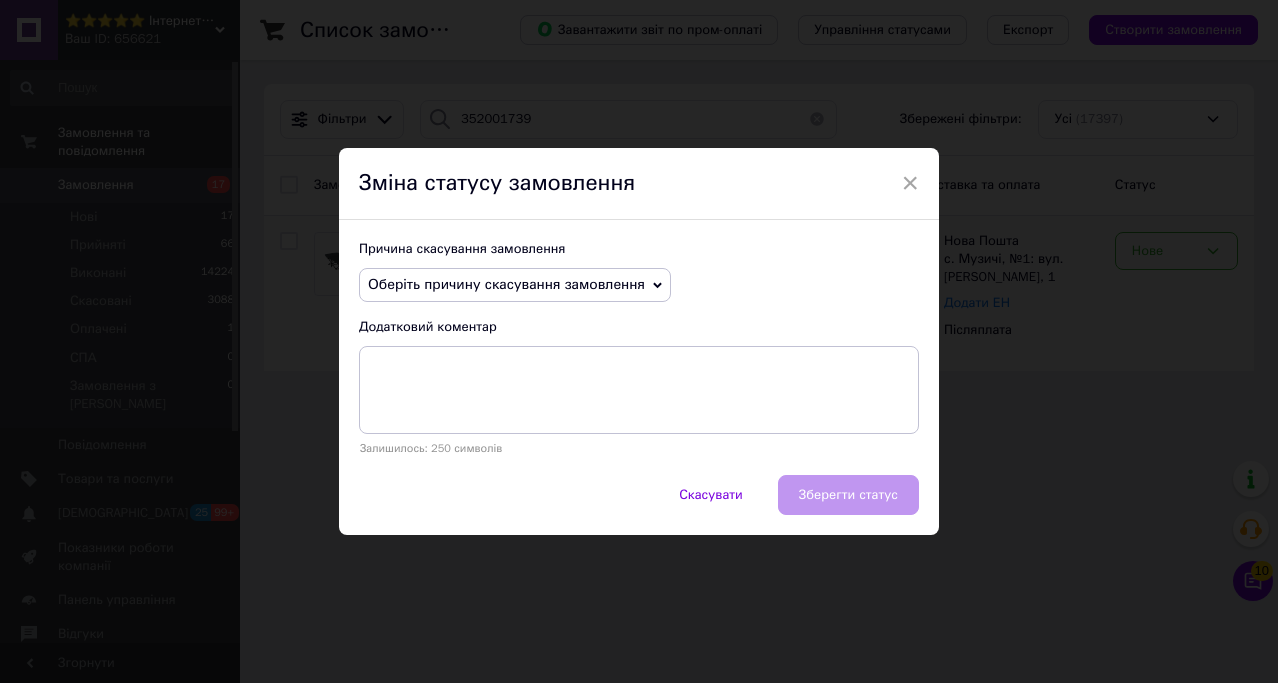 click on "Оберіть причину скасування замовлення" at bounding box center [506, 284] 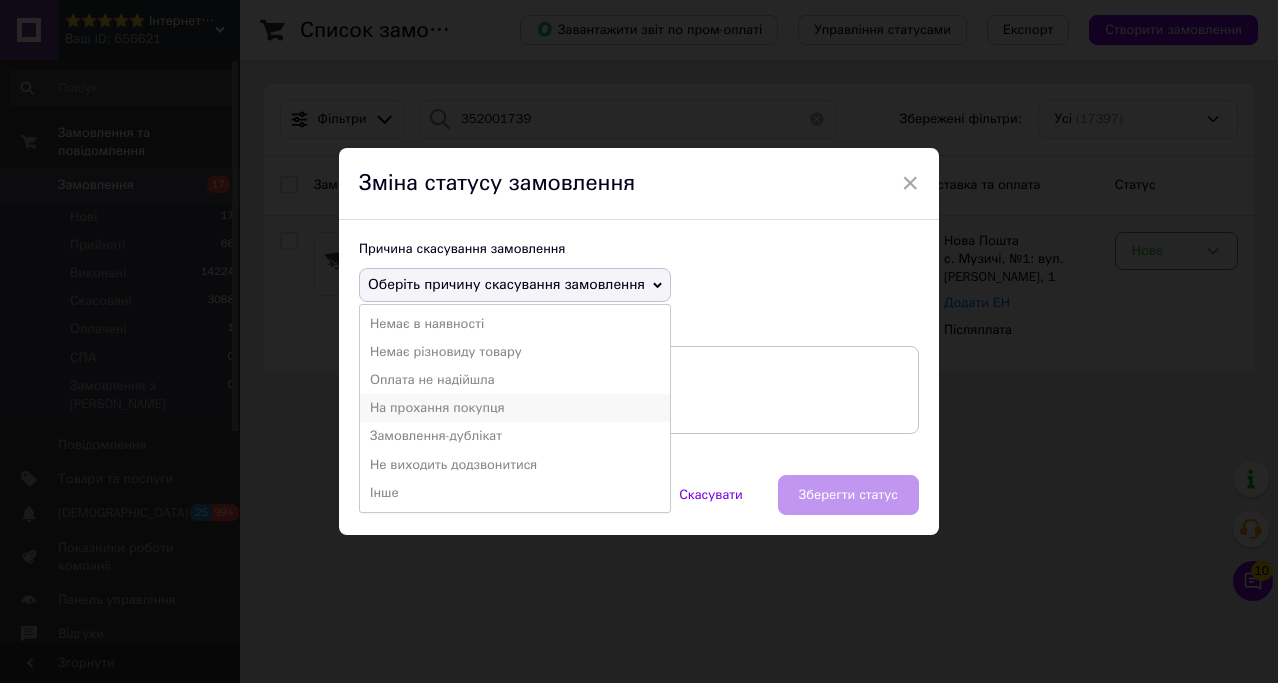 click on "На прохання покупця" at bounding box center (515, 408) 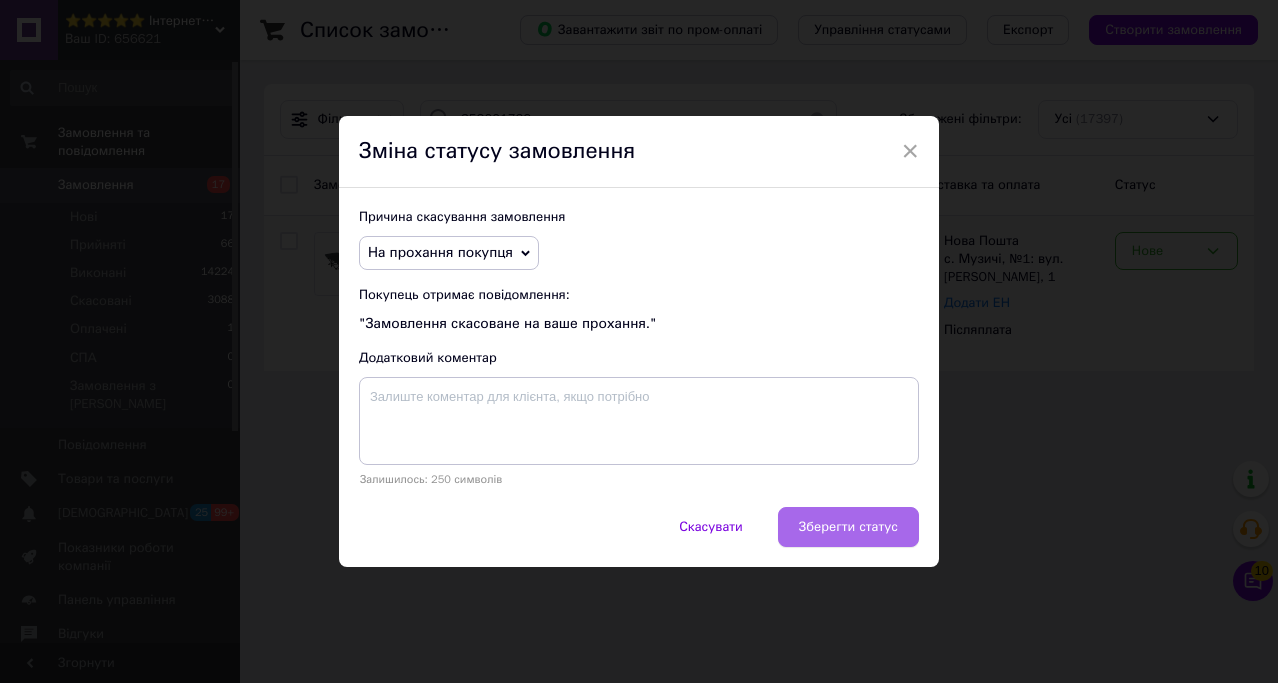 click on "Зберегти статус" at bounding box center [848, 527] 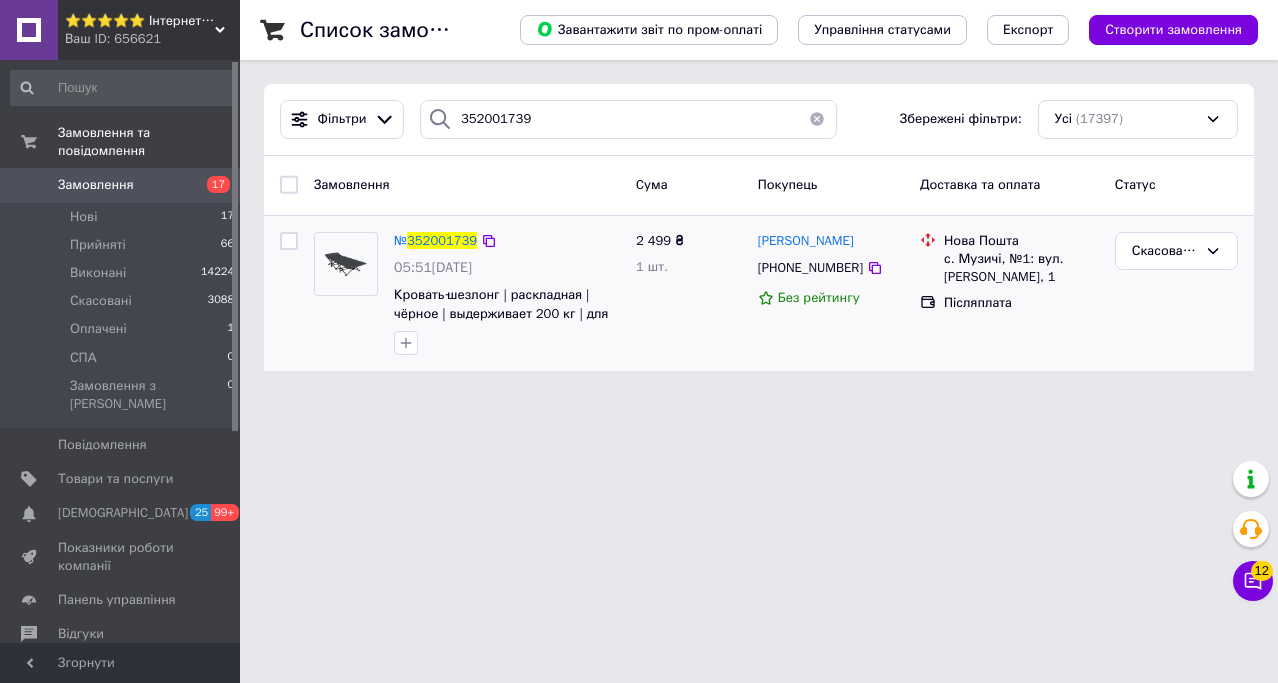 click at bounding box center [817, 119] 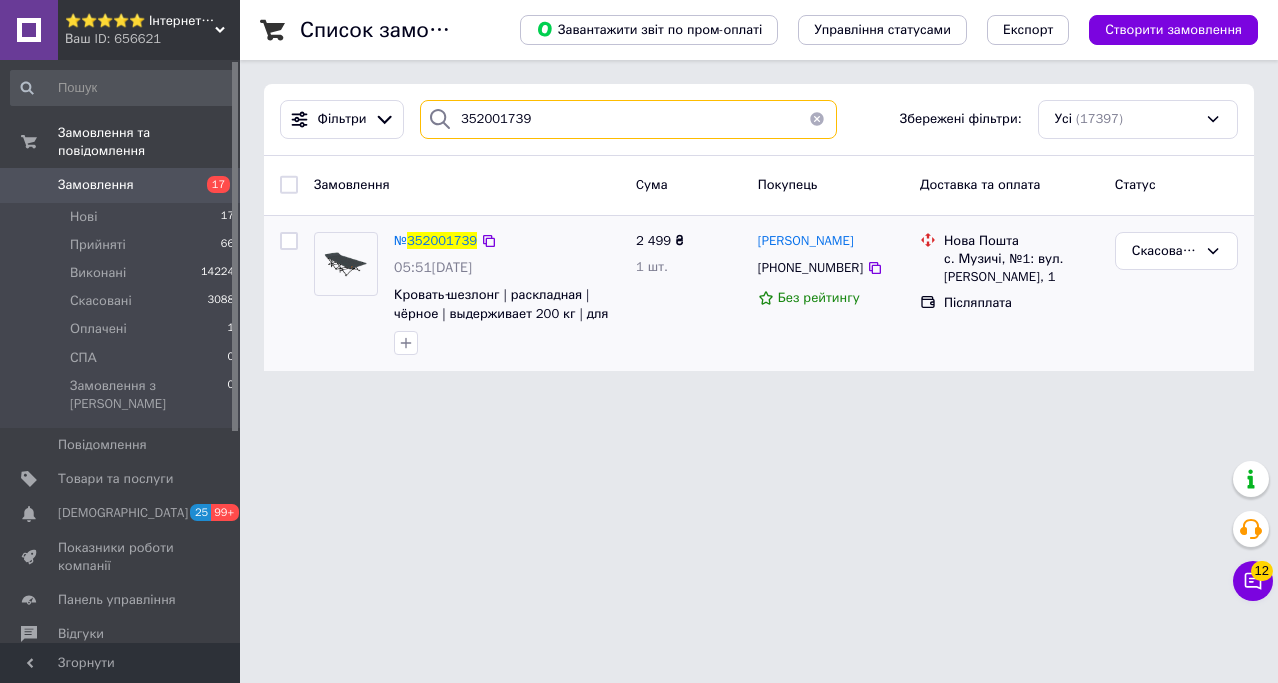 type 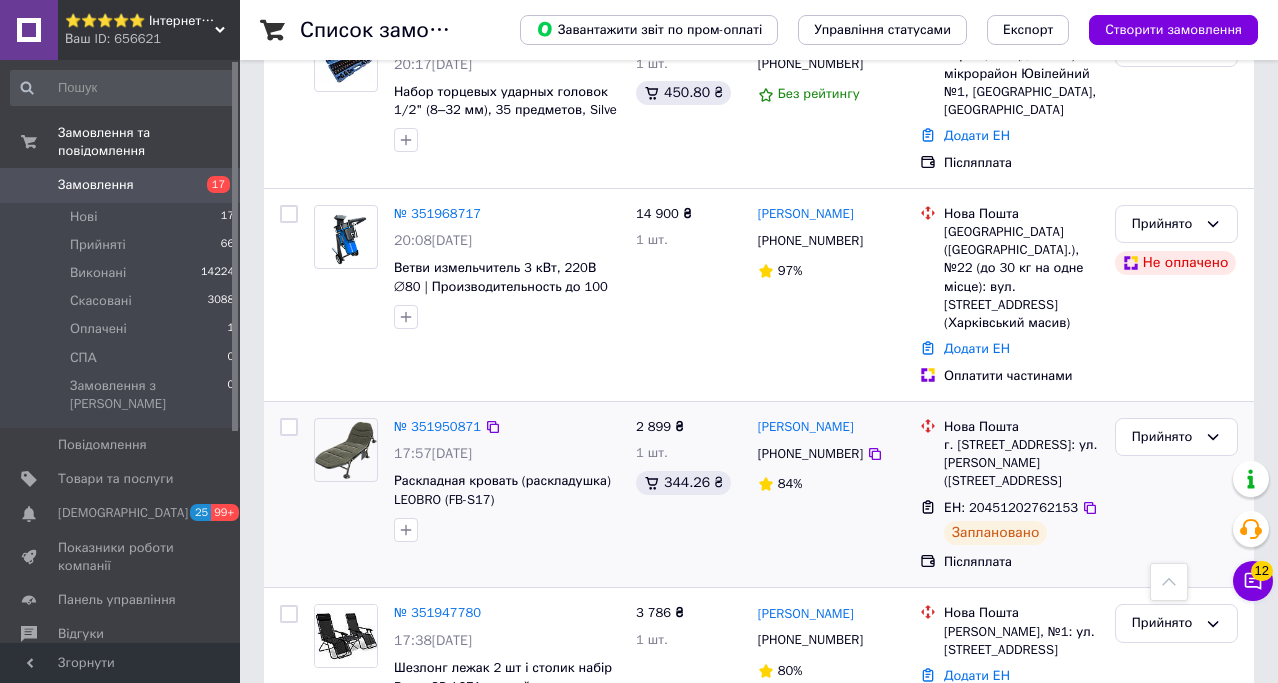 scroll, scrollTop: 1805, scrollLeft: 0, axis: vertical 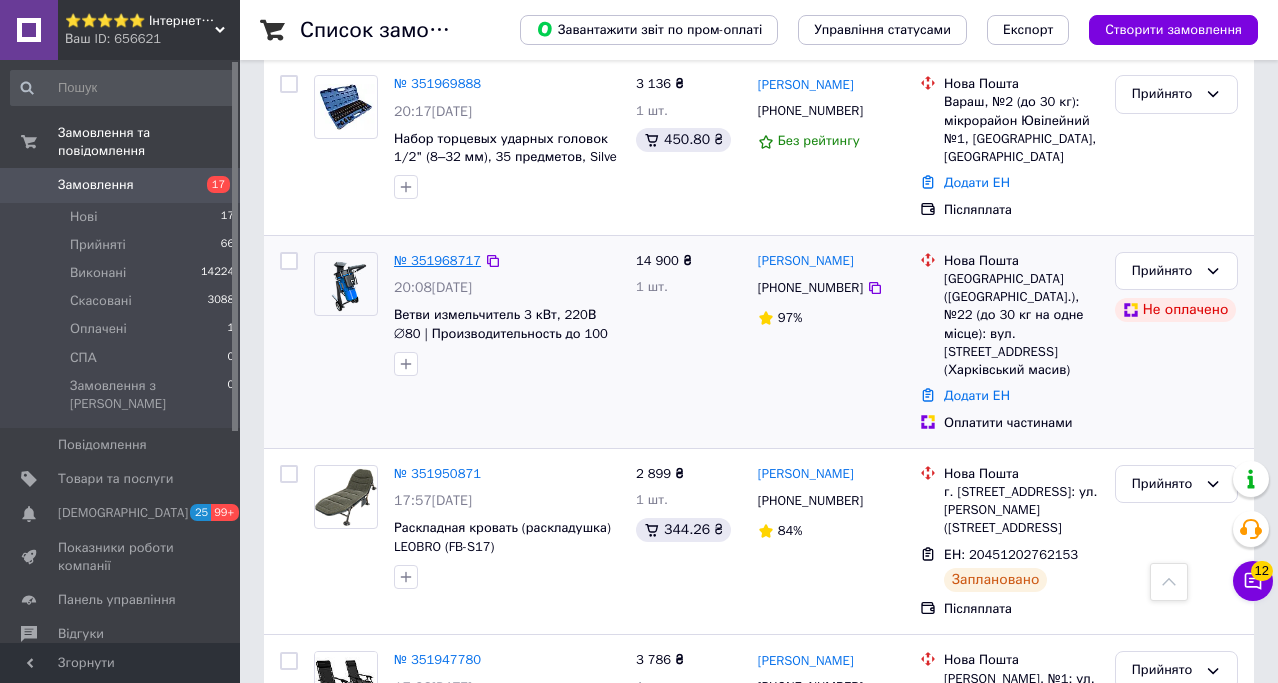 click on "№ 351968717" at bounding box center (437, 260) 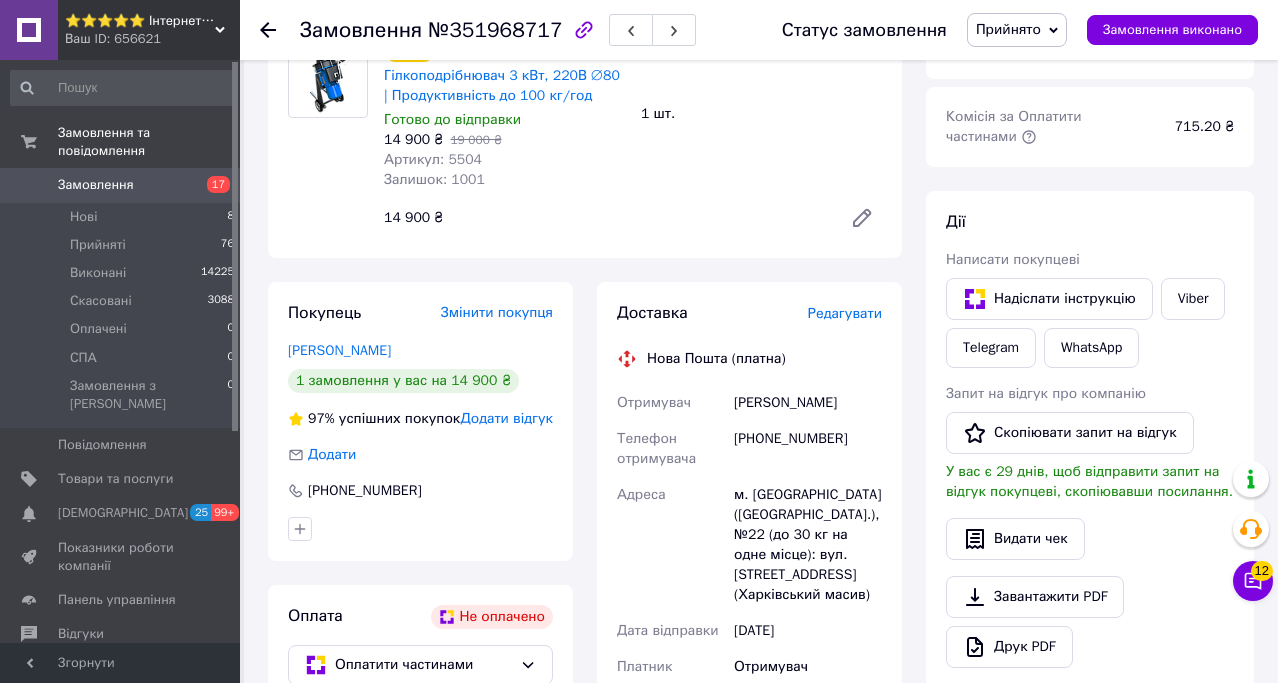 scroll, scrollTop: 178, scrollLeft: 0, axis: vertical 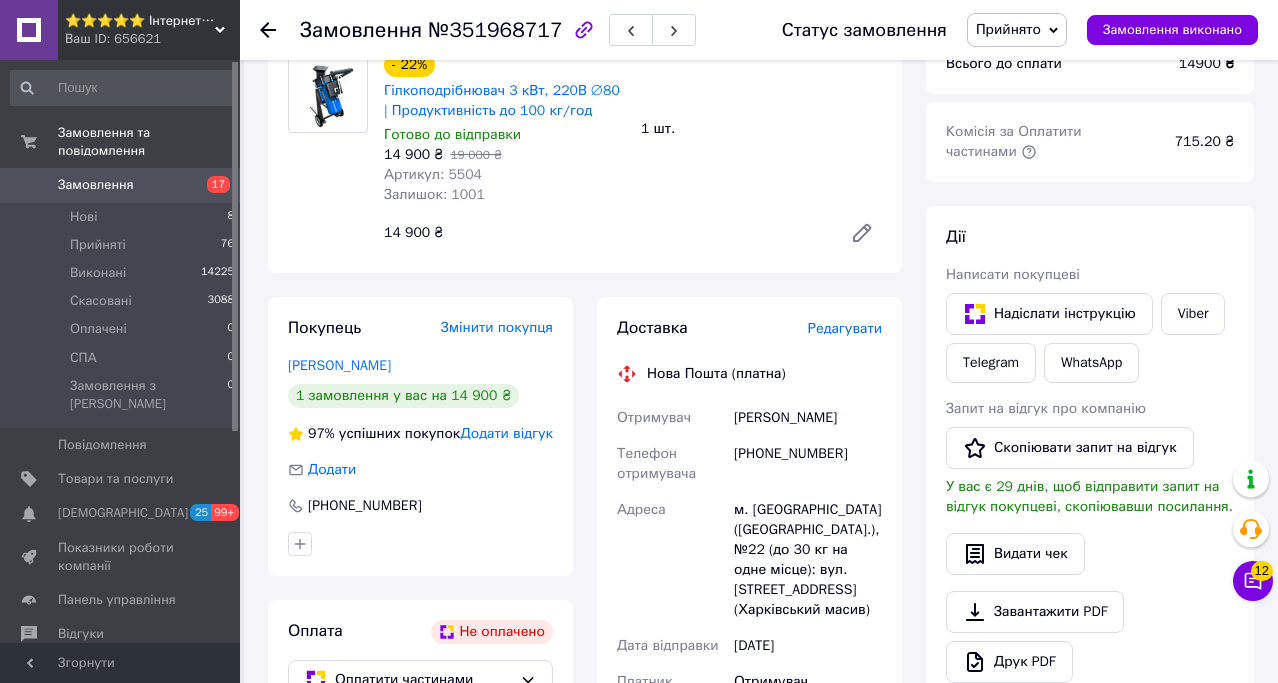 click 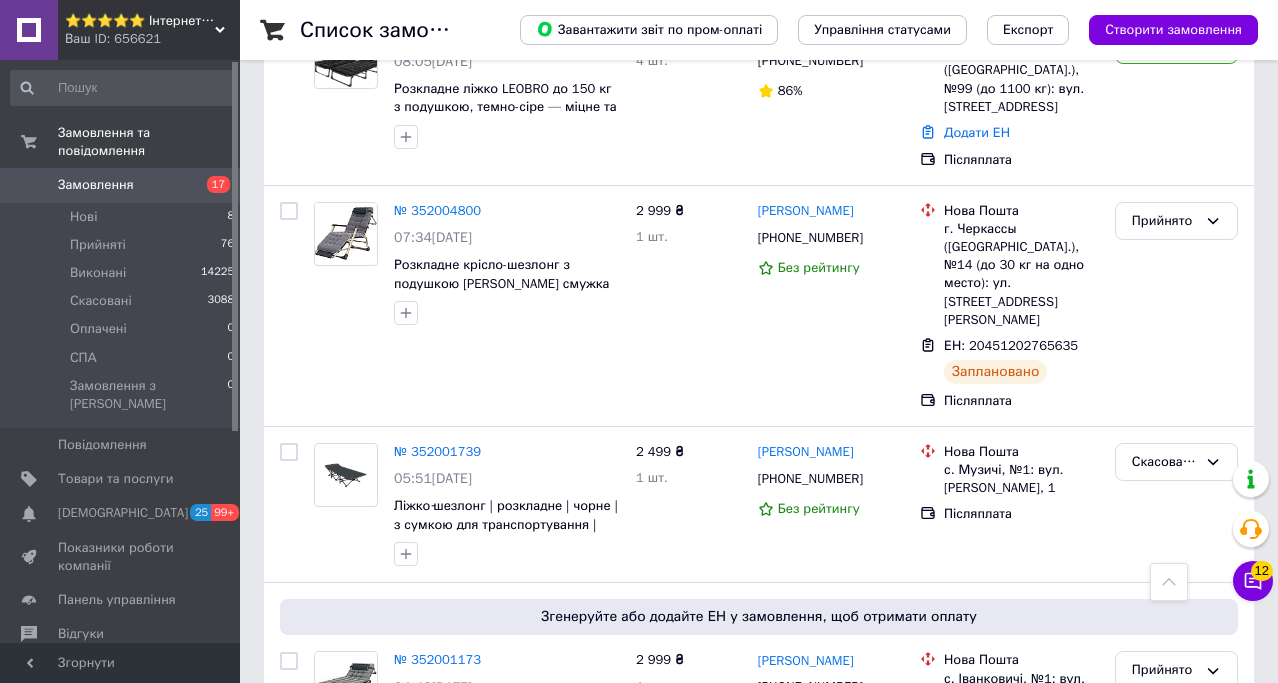 scroll, scrollTop: 0, scrollLeft: 0, axis: both 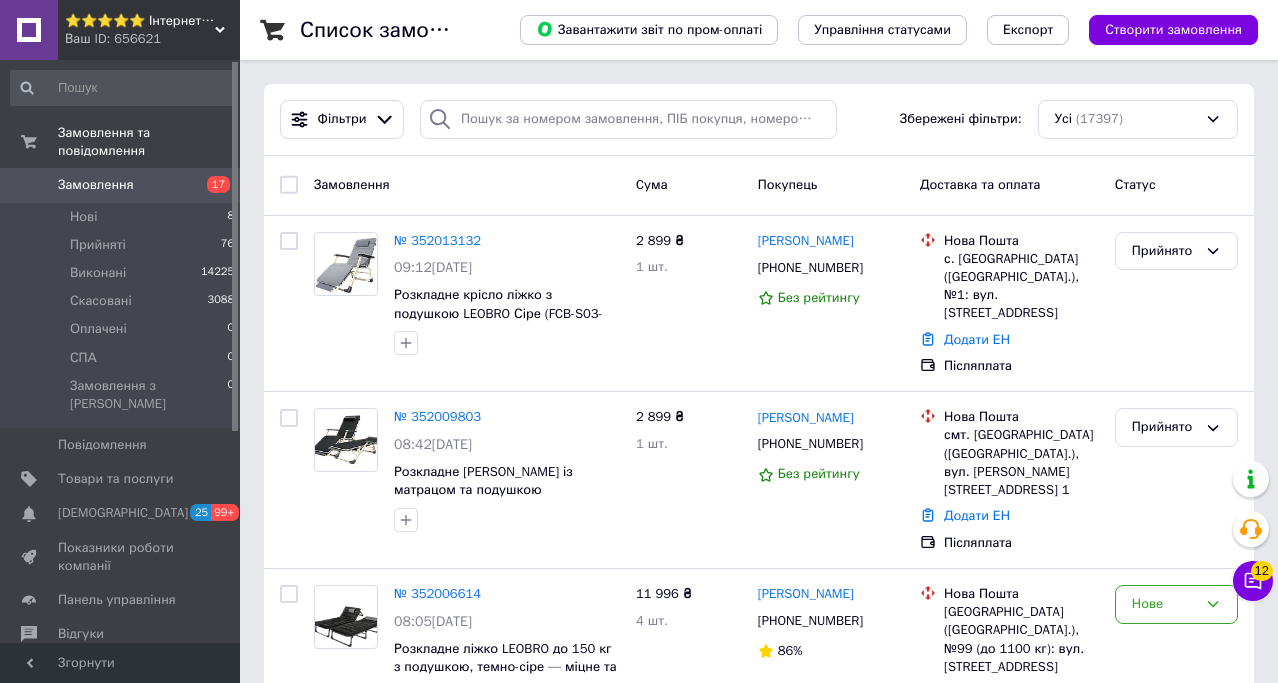click at bounding box center [440, 119] 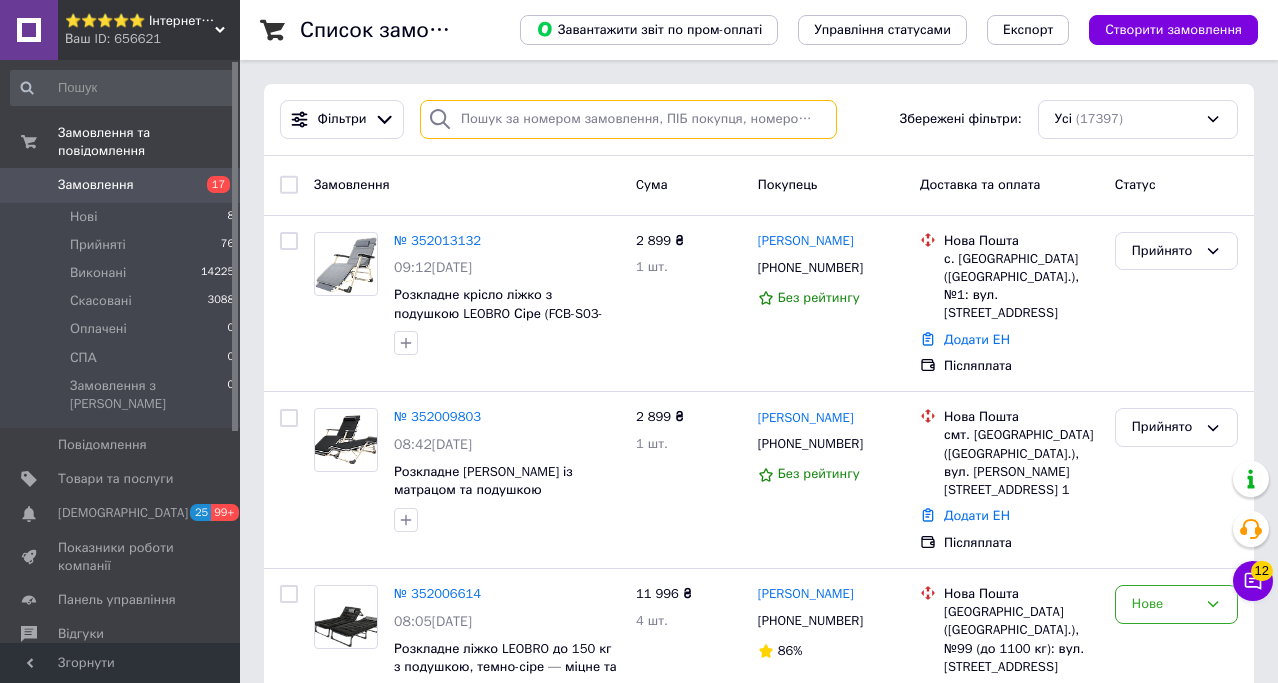 click at bounding box center [628, 119] 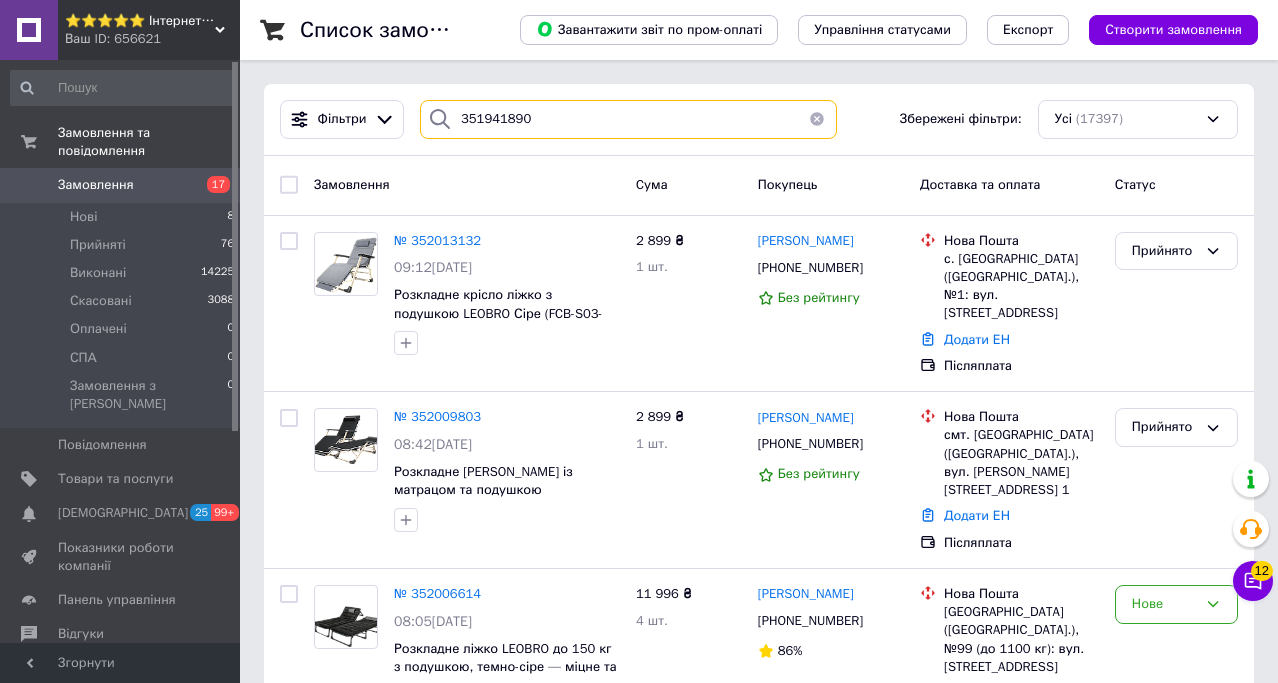 type on "351941890" 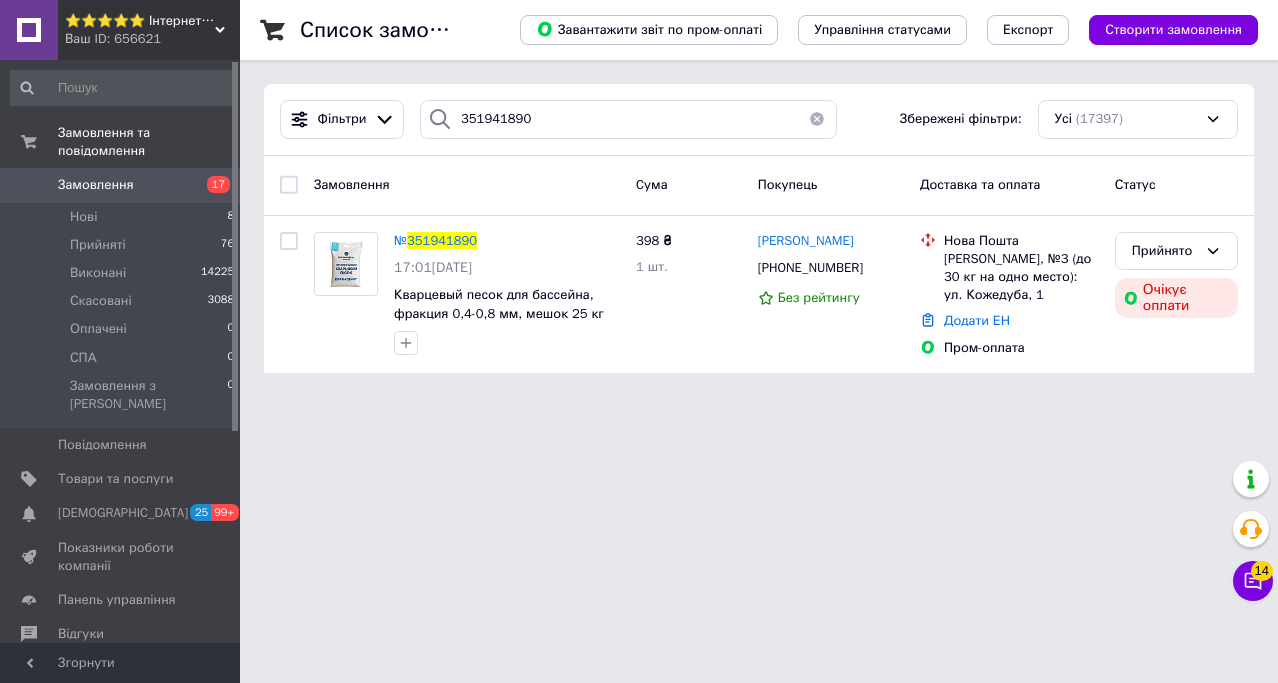 click at bounding box center (817, 119) 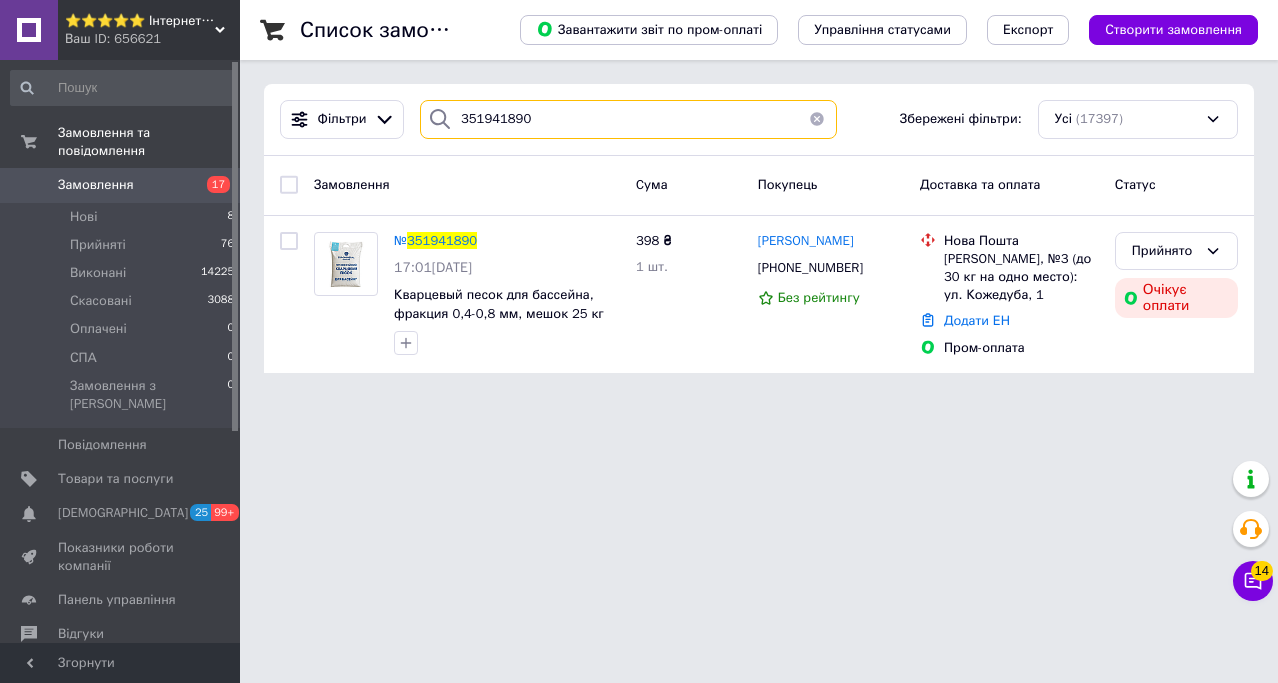 type 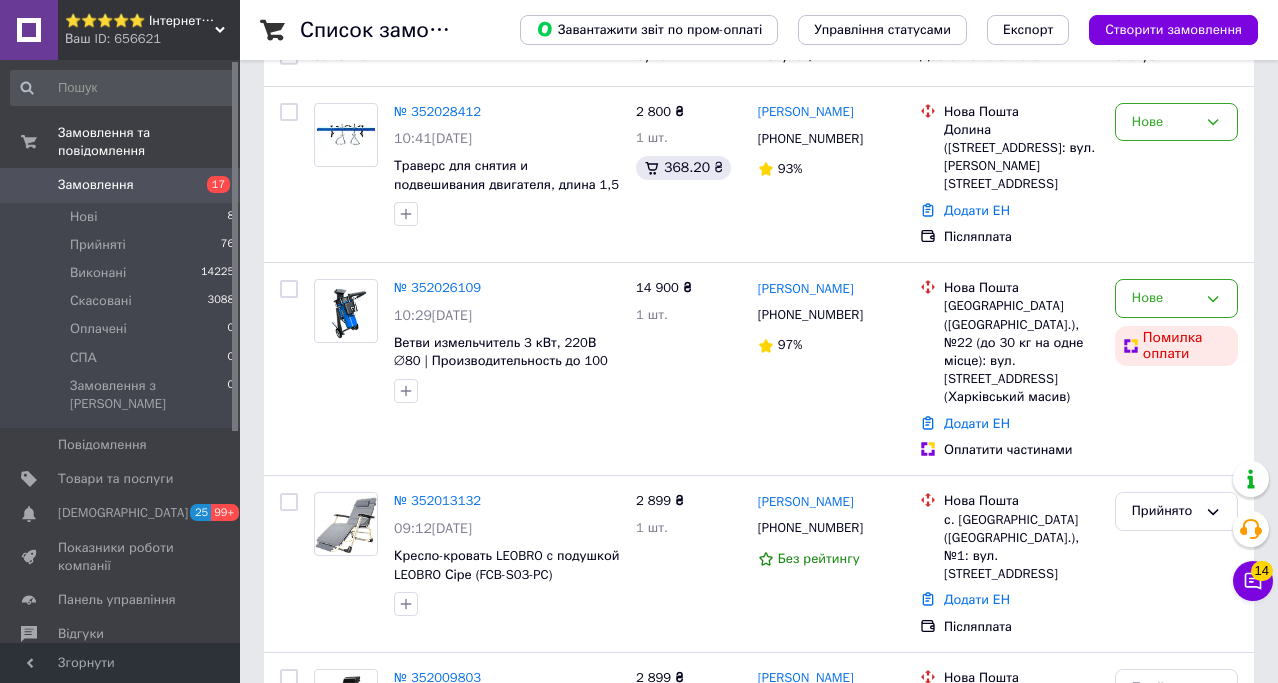 scroll, scrollTop: 149, scrollLeft: 0, axis: vertical 